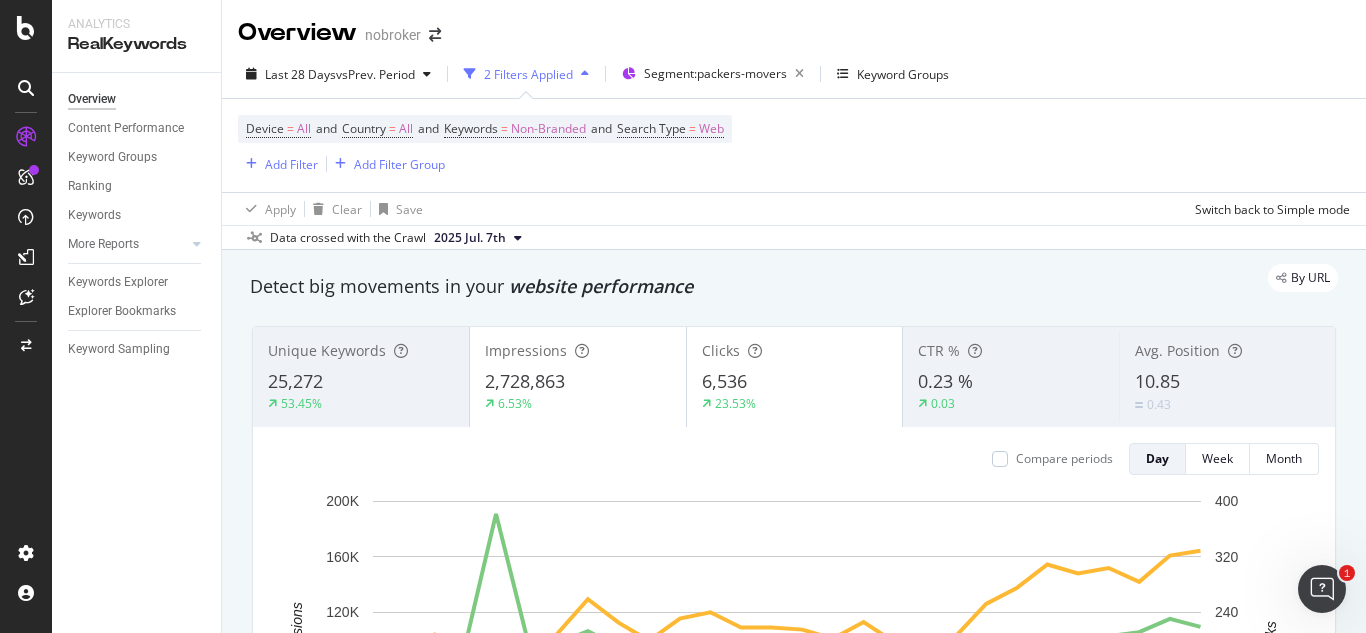 scroll, scrollTop: 0, scrollLeft: 0, axis: both 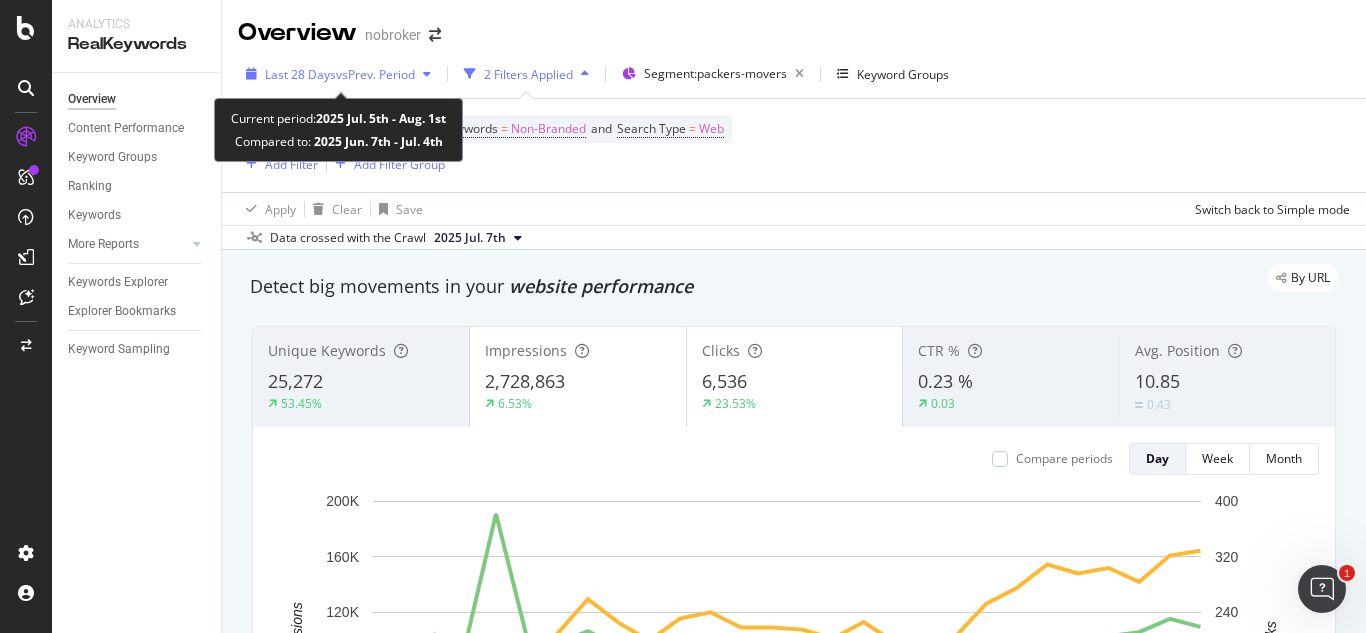 click on "Last 28 Days  vs  Prev. Period" at bounding box center (338, 74) 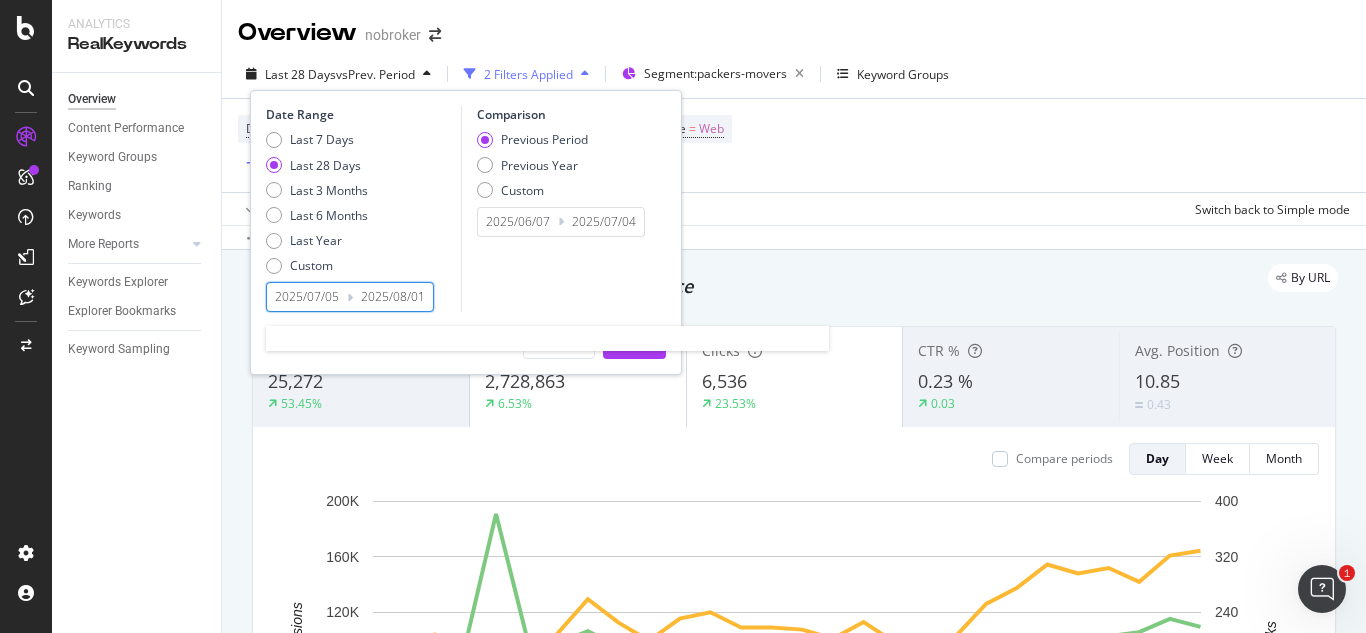 click on "2025/07/05" at bounding box center [307, 297] 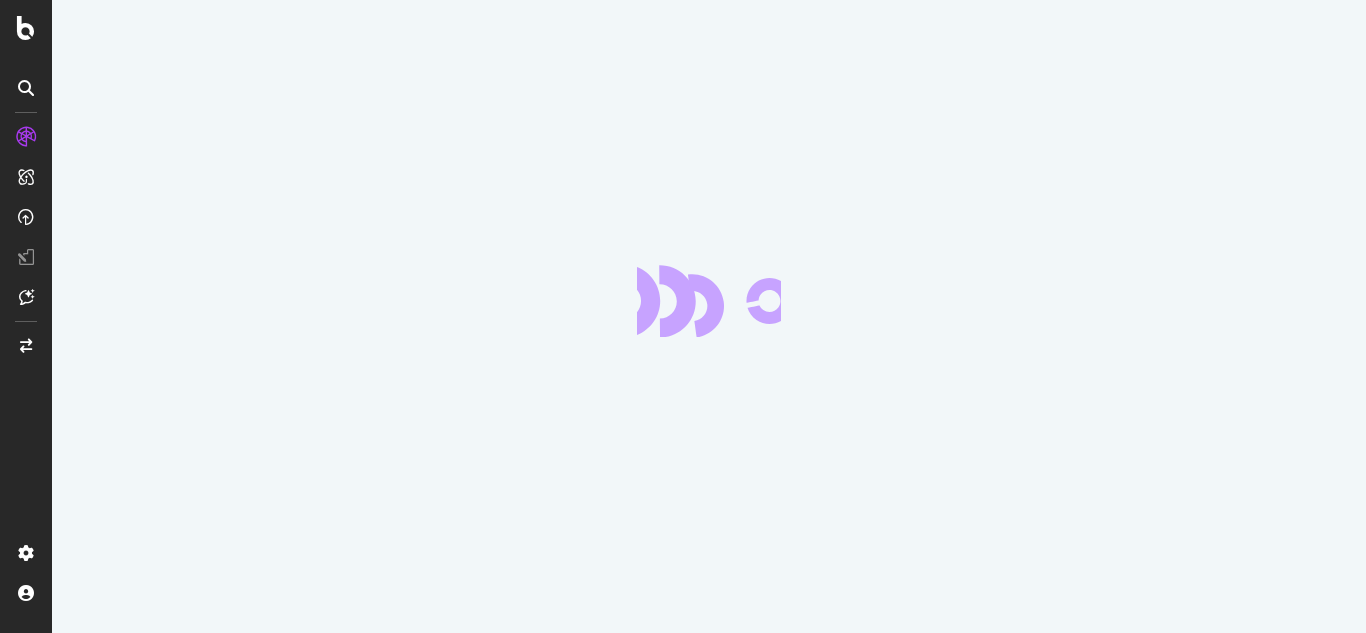 scroll, scrollTop: 0, scrollLeft: 0, axis: both 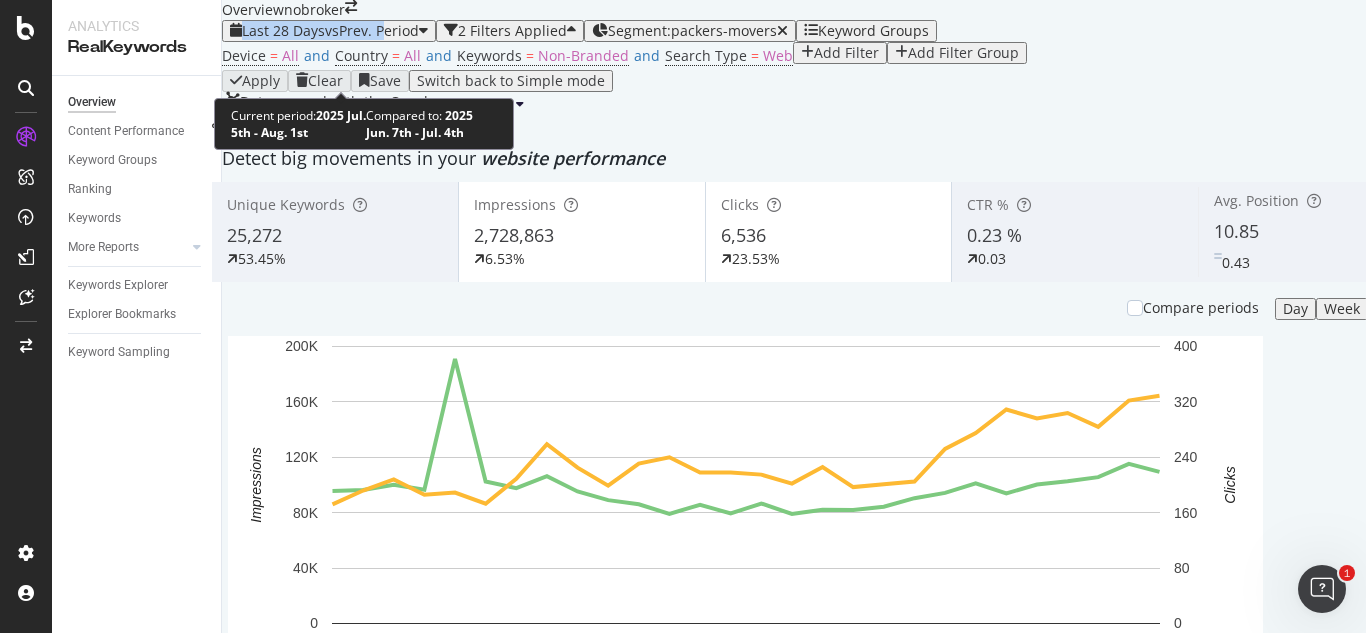 drag, startPoint x: 392, startPoint y: 55, endPoint x: 394, endPoint y: 65, distance: 10.198039 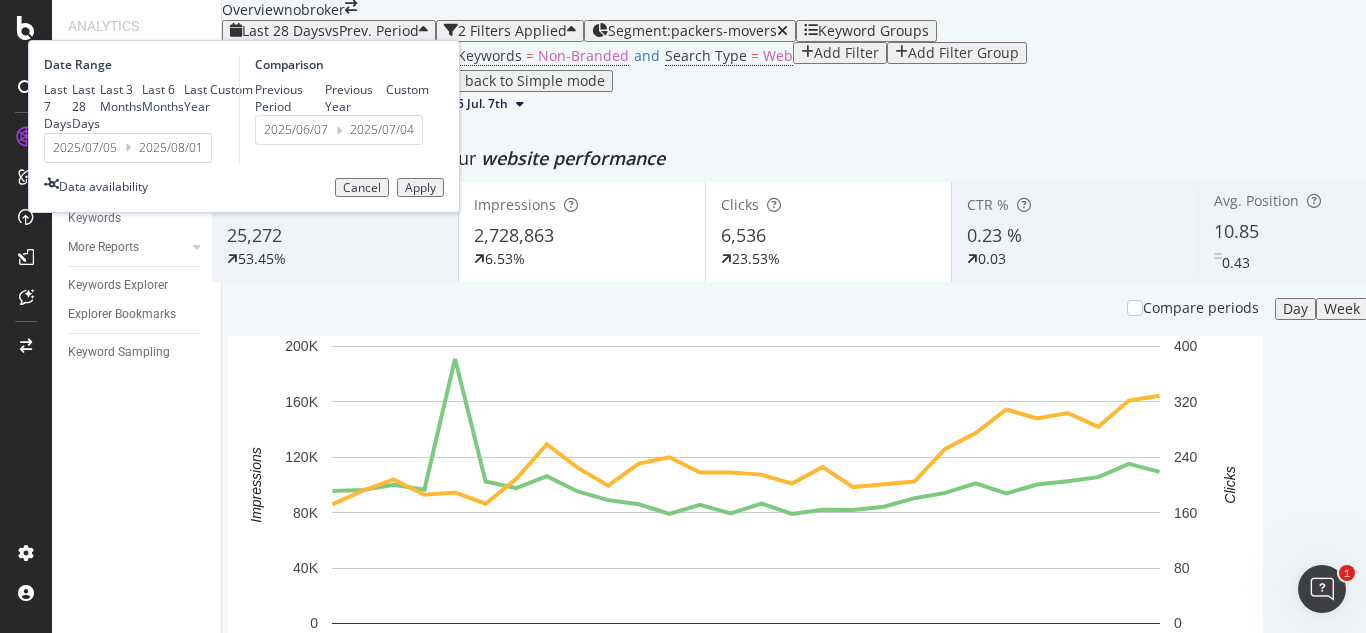 click on "2025/07/05" at bounding box center (85, 148) 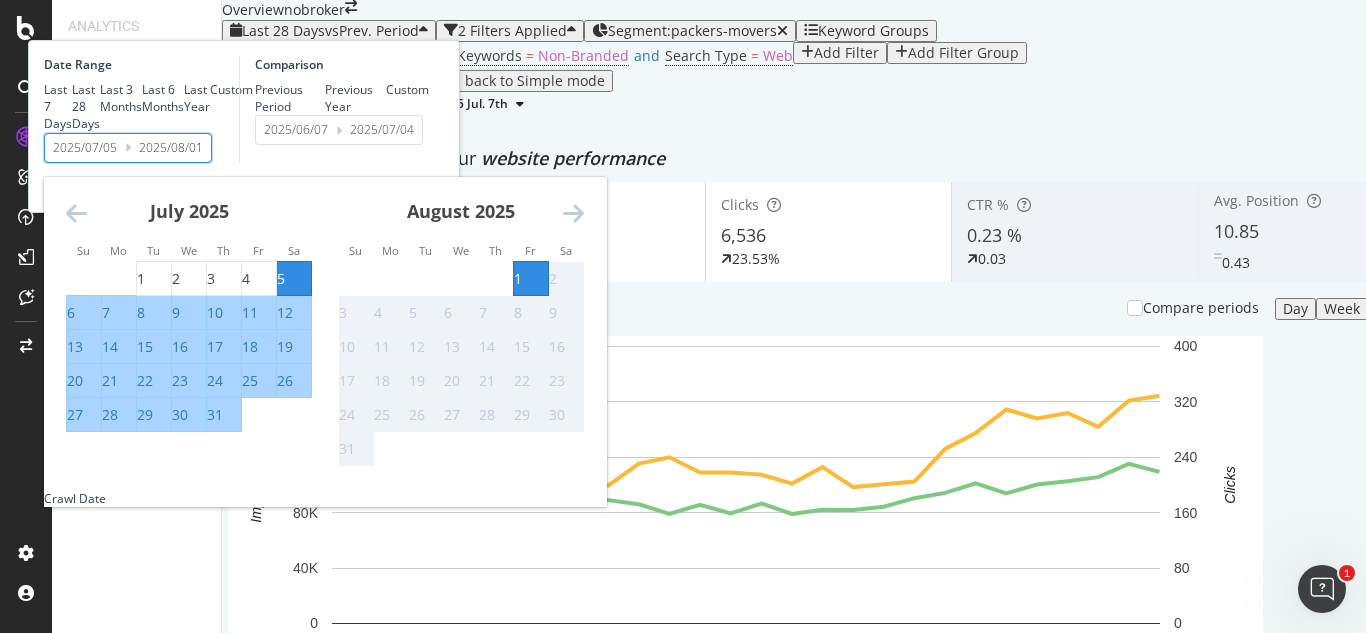 click at bounding box center (210, 89) 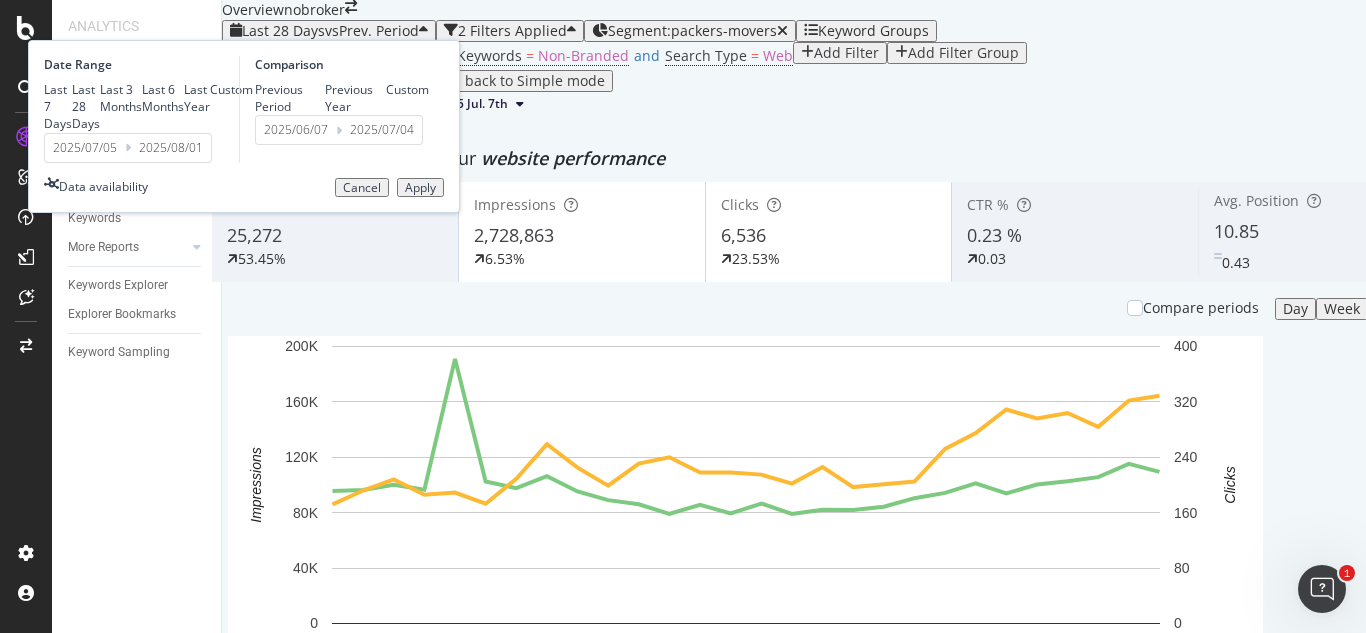 click at bounding box center (128, 147) 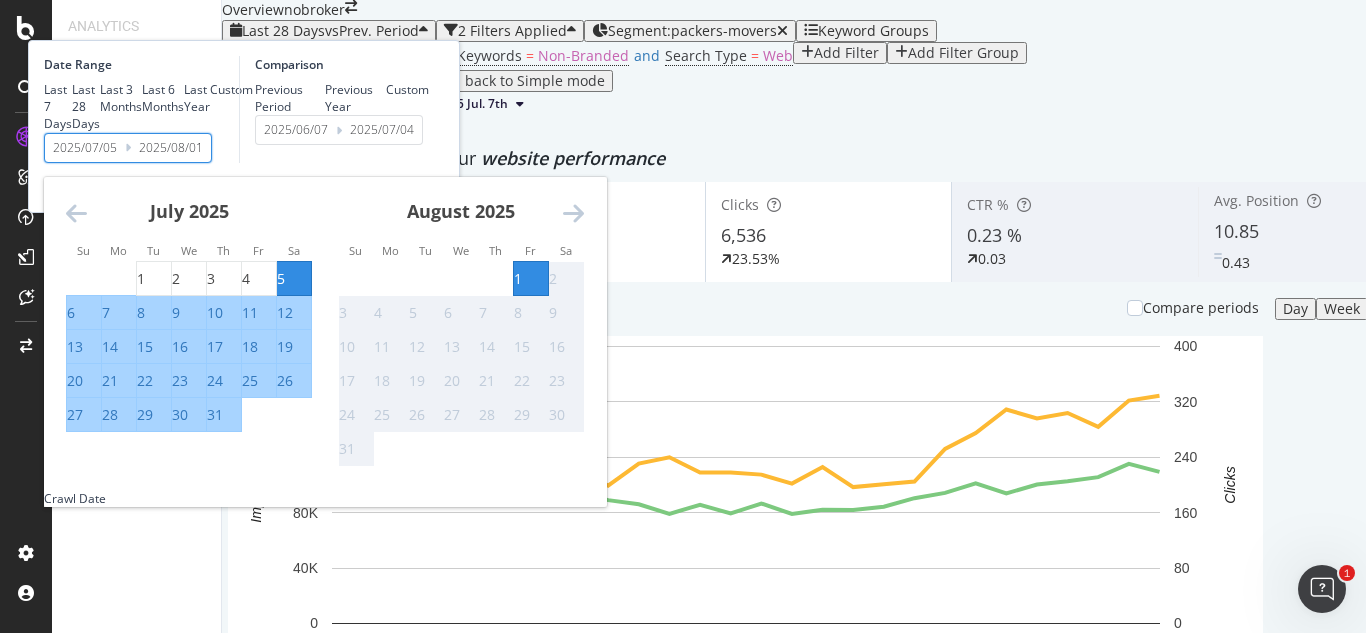 click on "2025/07/05" at bounding box center [85, 148] 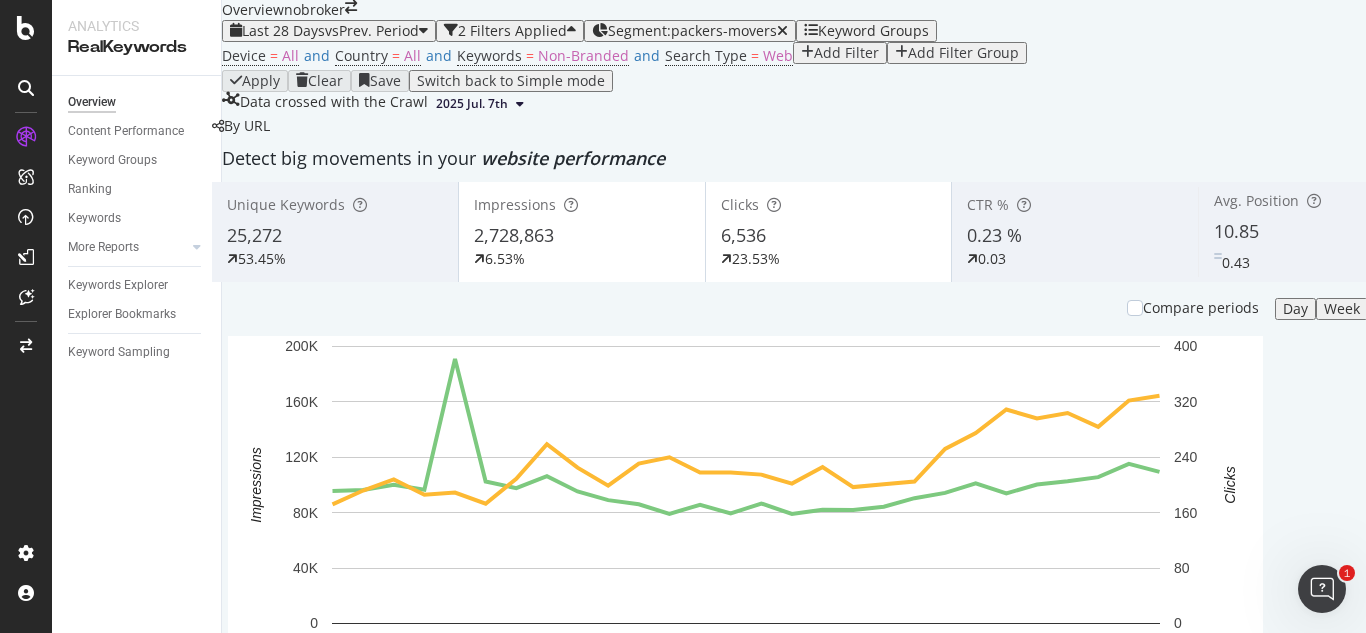 click on "Device   =     All  and  Country   =     All  and  Keywords   =     Non-Branded  and  Search Type   =     Web Add Filter Add Filter Group" at bounding box center (828, 56) 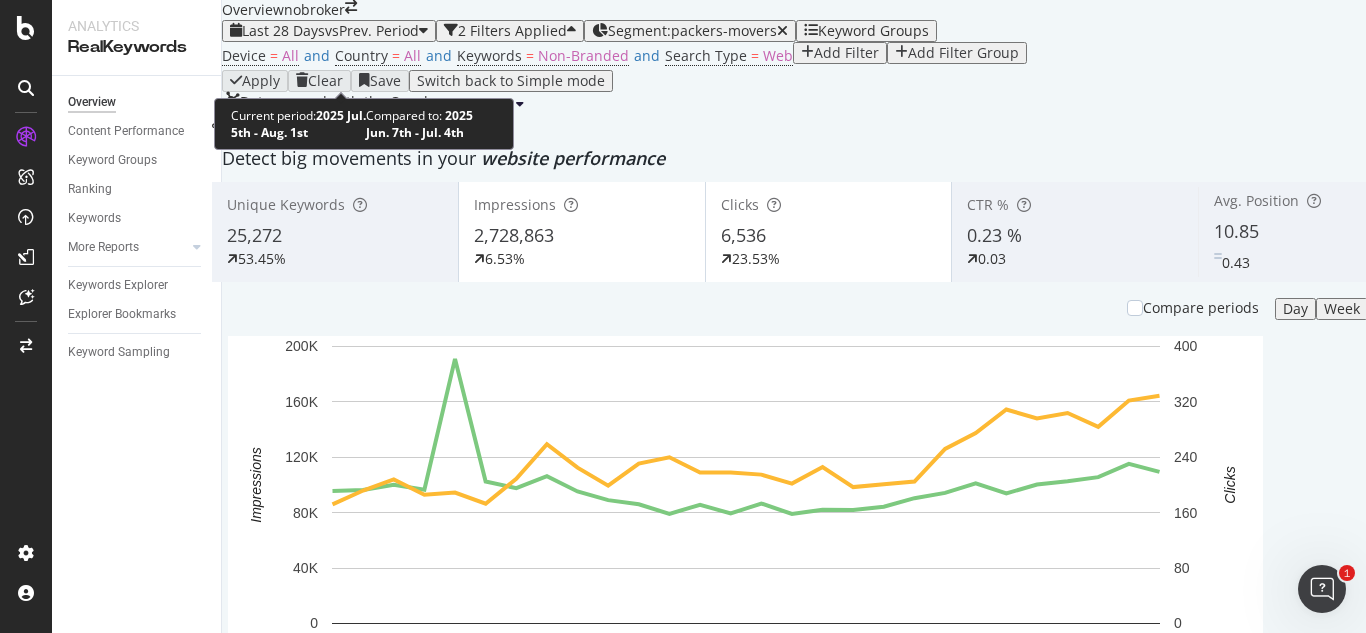 click on "vs  Prev. Period" at bounding box center (372, 30) 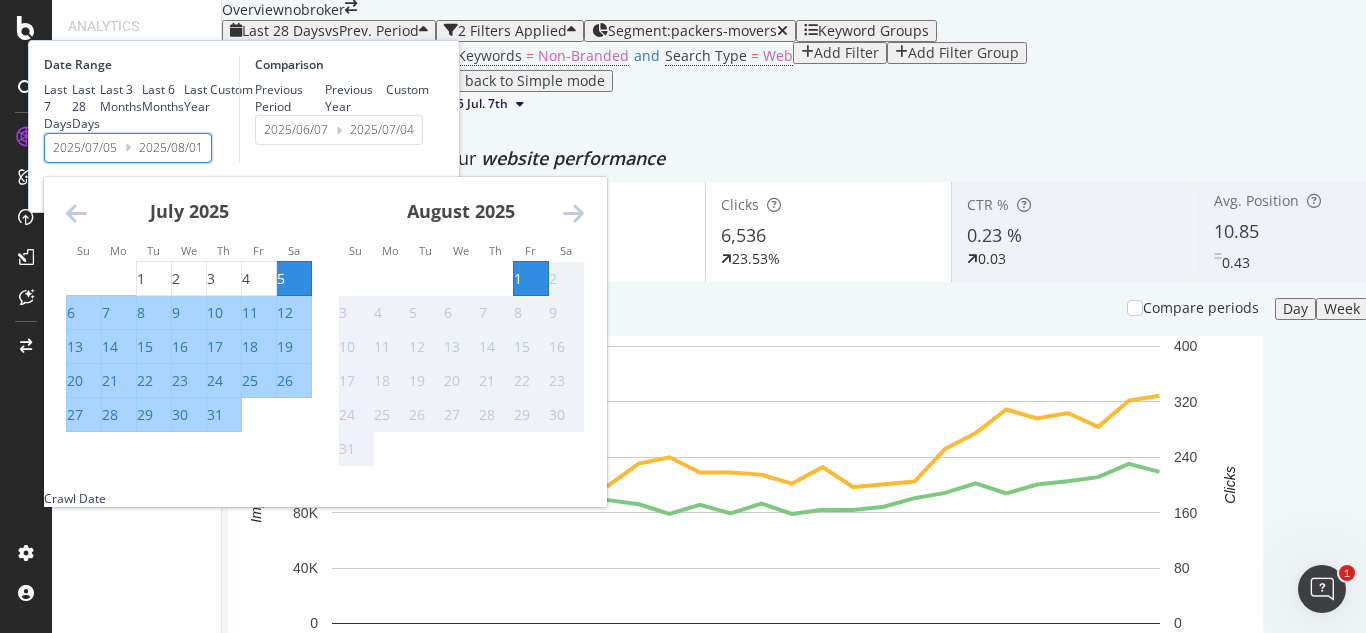 click on "2025/07/05" at bounding box center (85, 148) 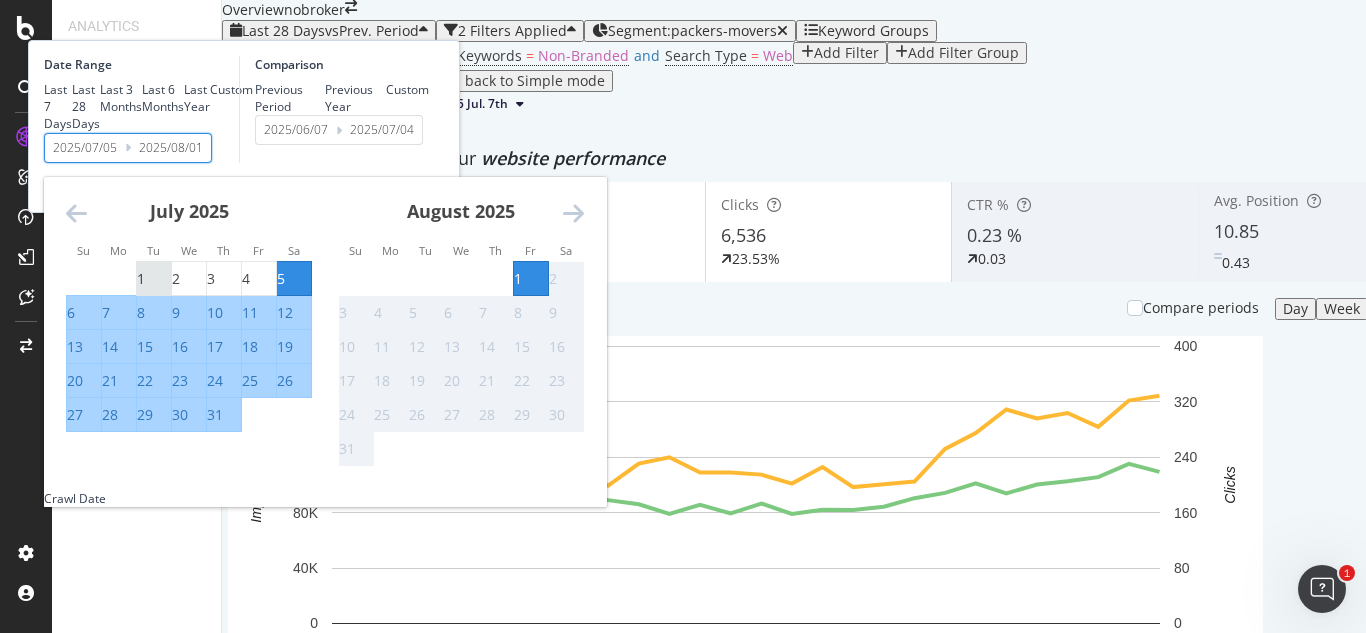 click on "1" at bounding box center [141, 279] 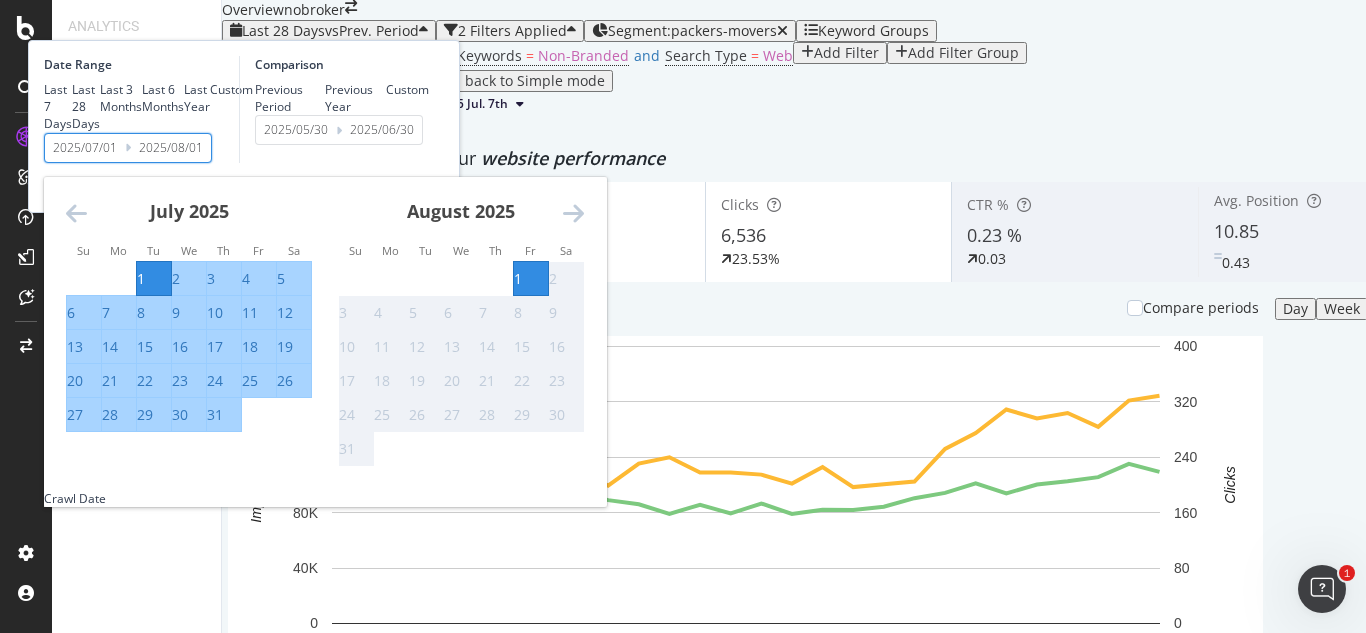 click on "Comparison Previous Period Previous Year Custom 2025/05/30 Navigate forward to interact with the calendar and select a date. Press the question mark key to get the keyboard shortcuts for changing dates. 2025/06/30 Navigate backward to interact with the calendar and select a date. Press the question mark key to get the keyboard shortcuts for changing dates." at bounding box center (334, 109) 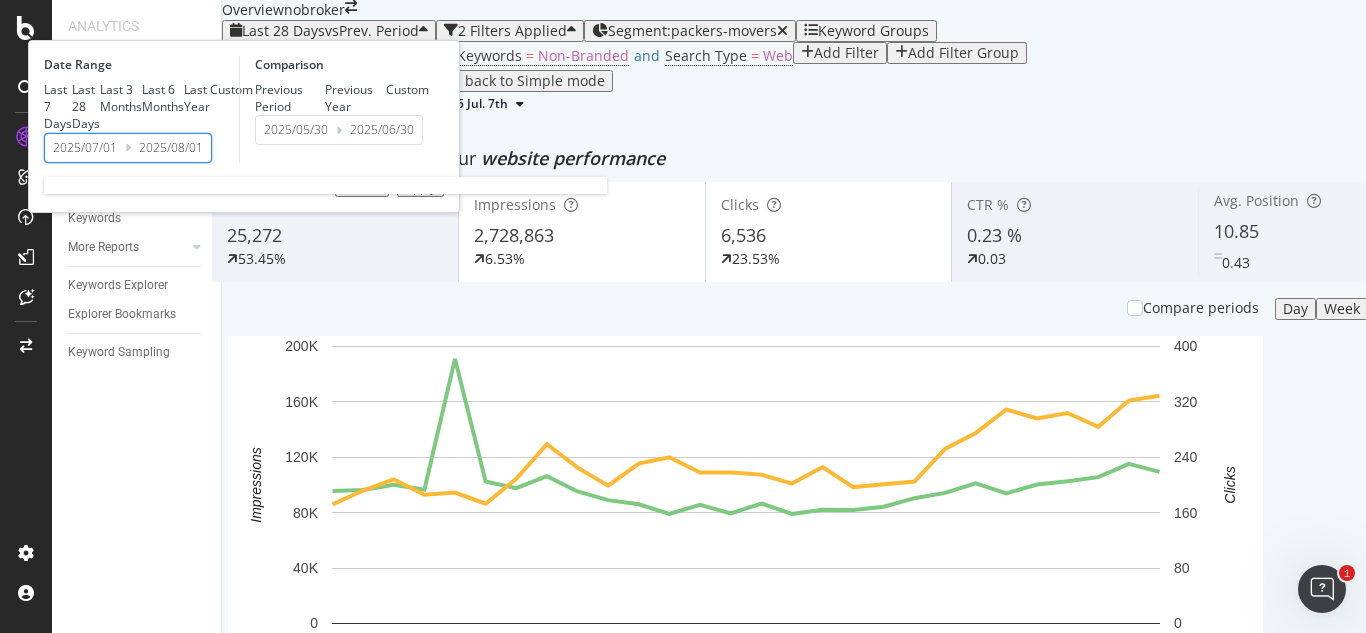 click on "2025/07/01" at bounding box center (85, 148) 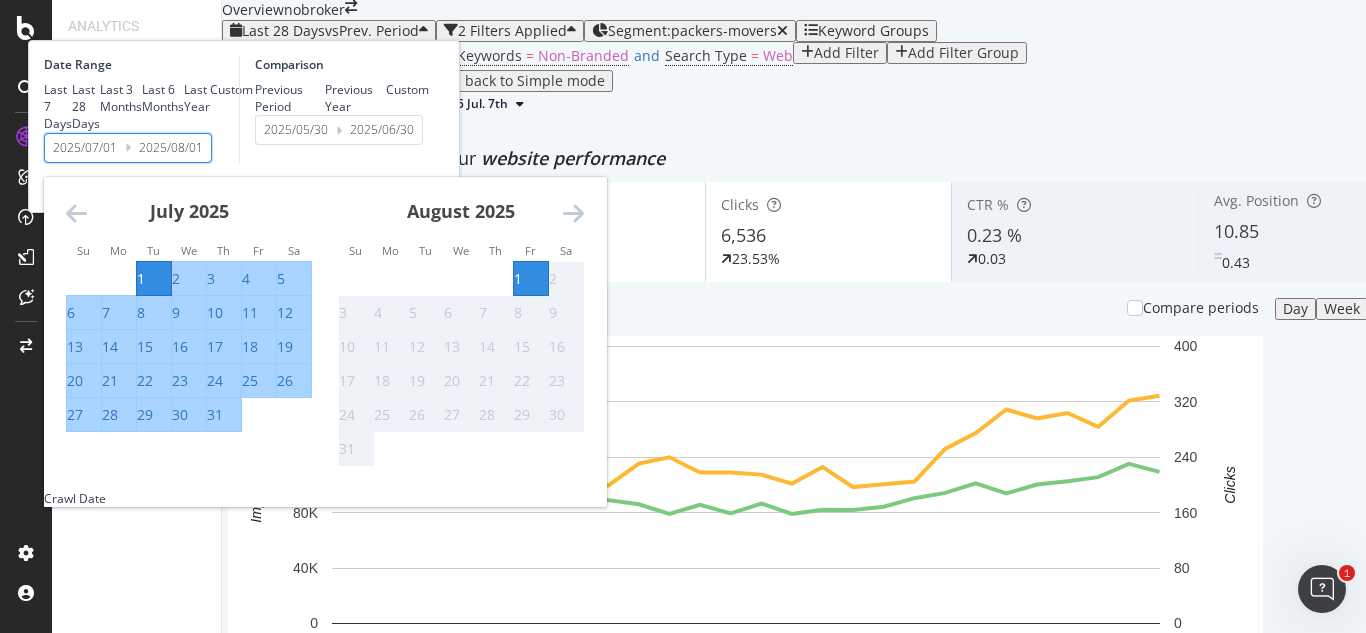 click on "1" at bounding box center [154, 279] 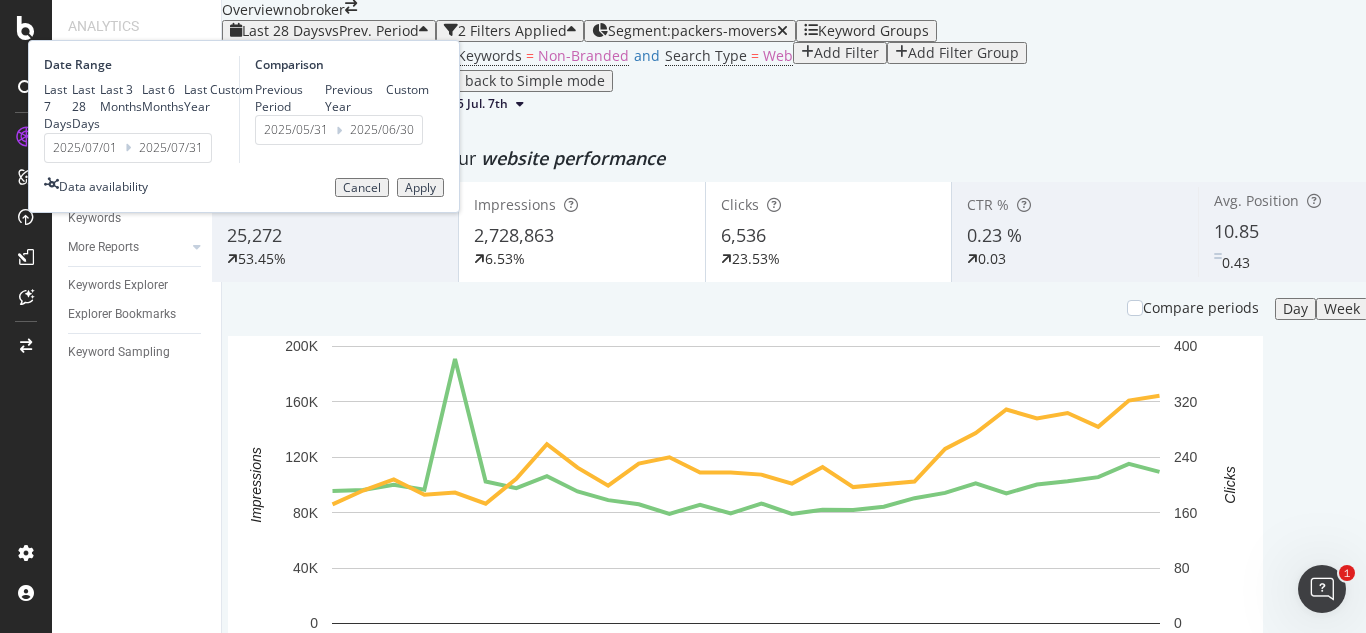 click on "Apply" at bounding box center [420, 188] 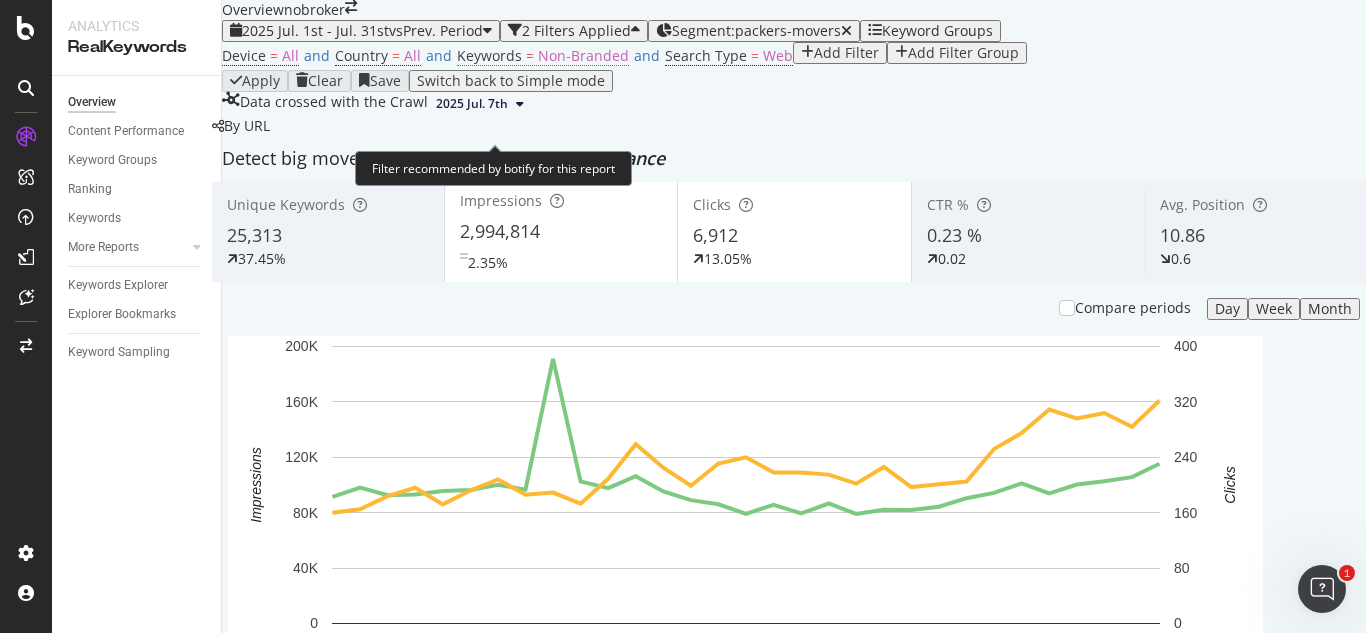 click on "Non-Branded" at bounding box center (583, 55) 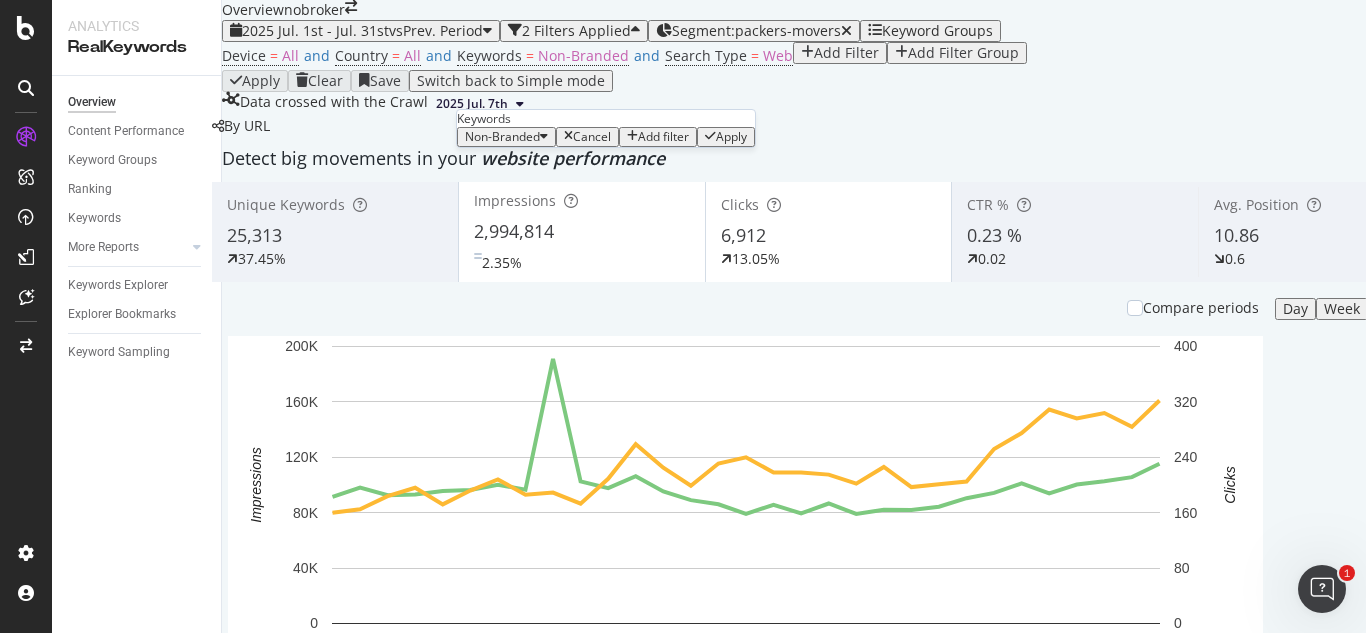 click on "Cancel" at bounding box center (587, 137) 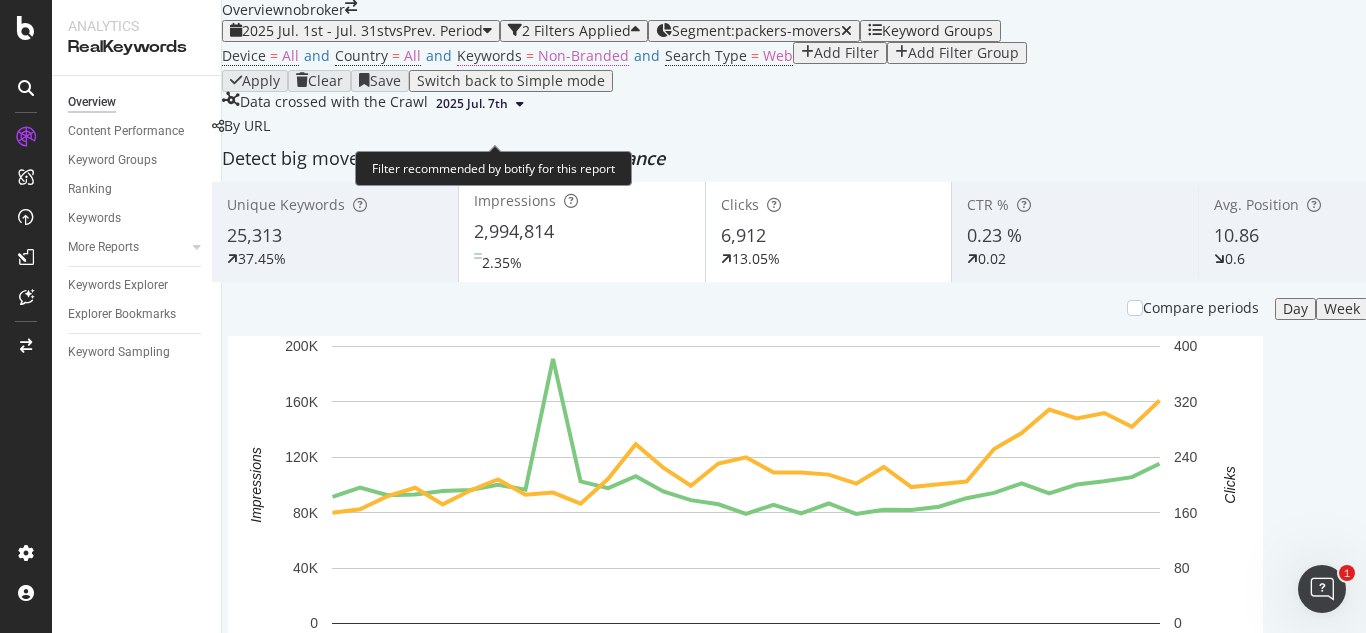 click on "Non-Branded" at bounding box center (583, 55) 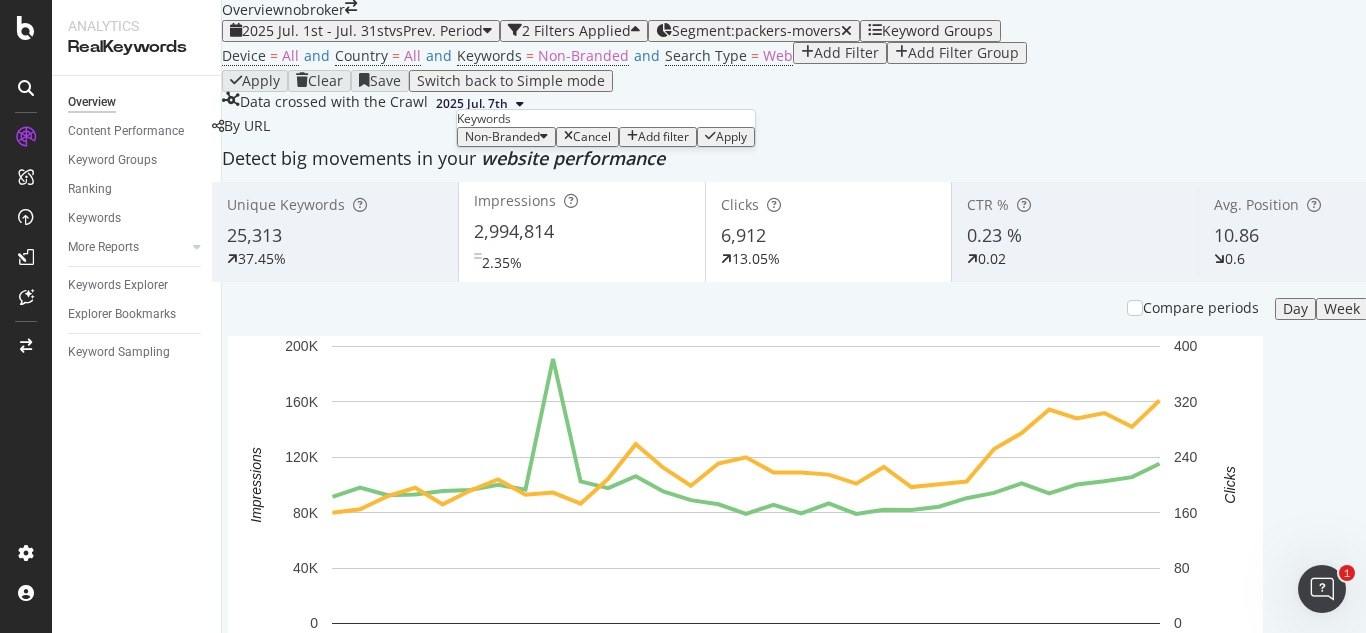 click on "Non-Branded" at bounding box center [502, 136] 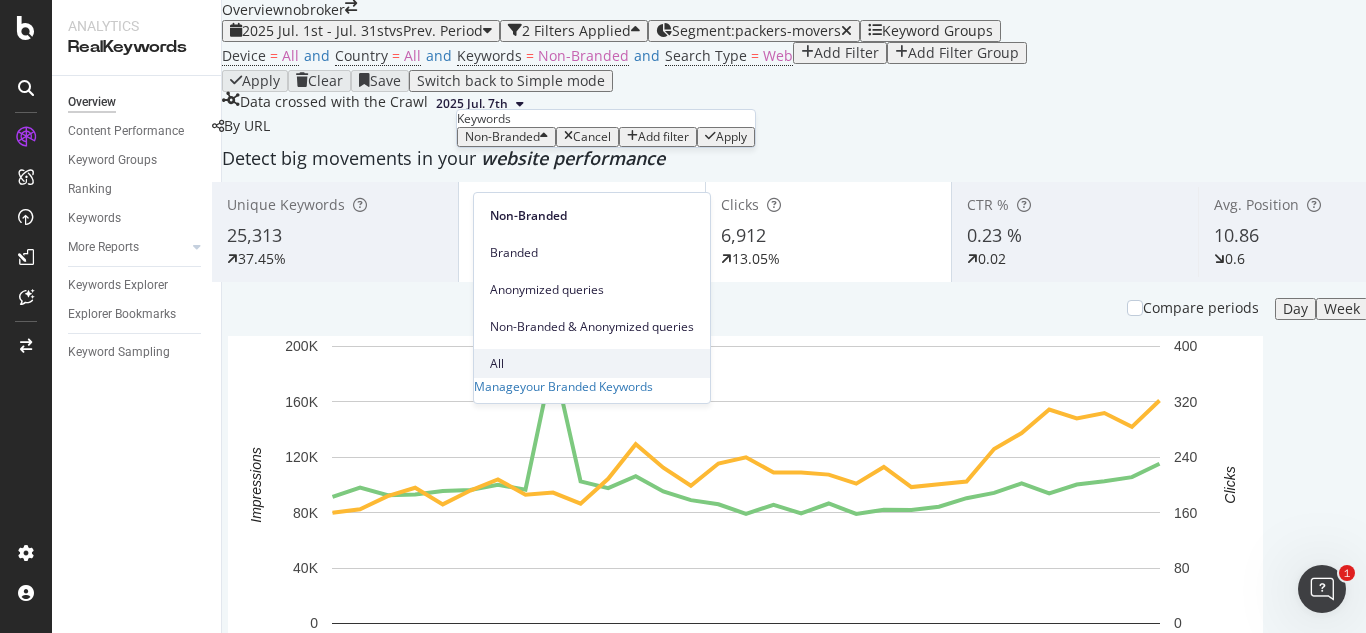 click on "All" at bounding box center (592, 364) 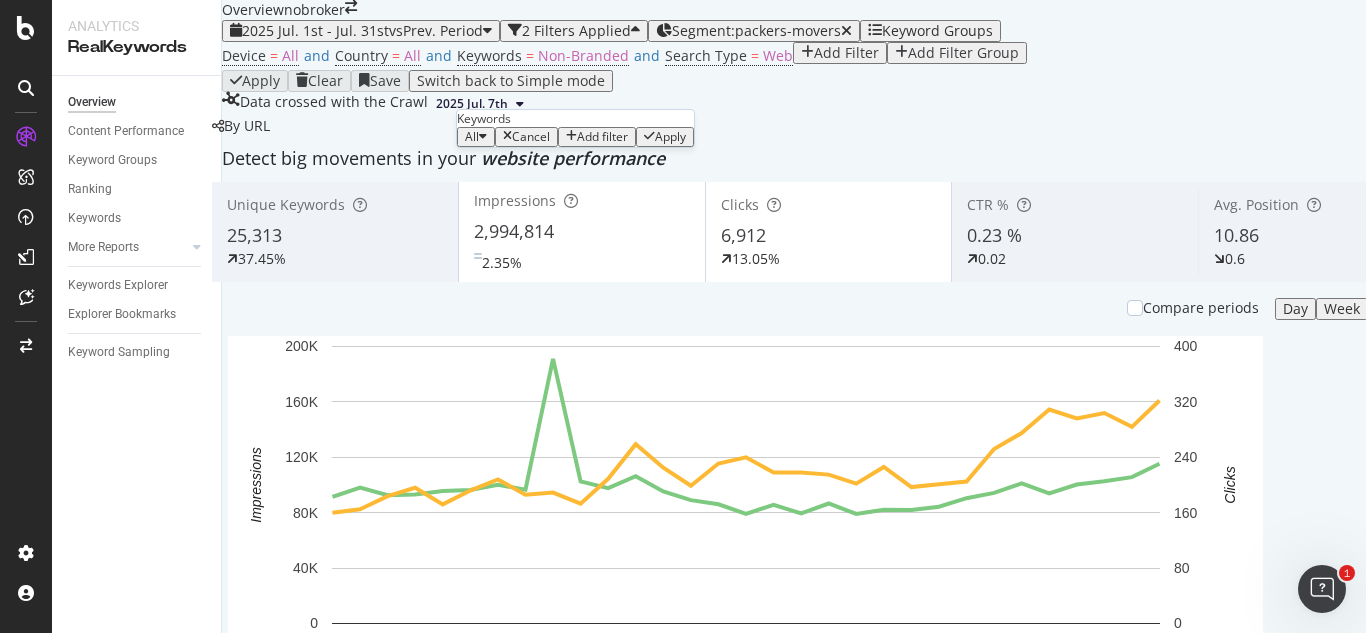 click on "Apply" at bounding box center [670, 137] 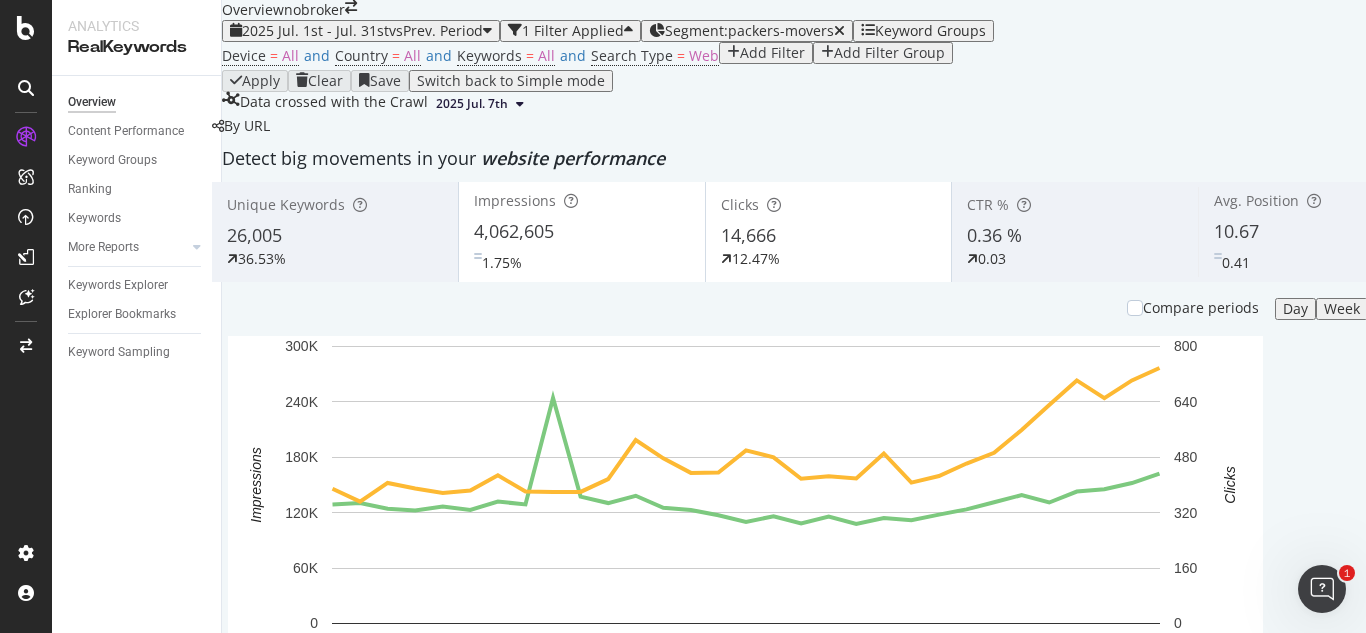 scroll, scrollTop: 89, scrollLeft: 0, axis: vertical 